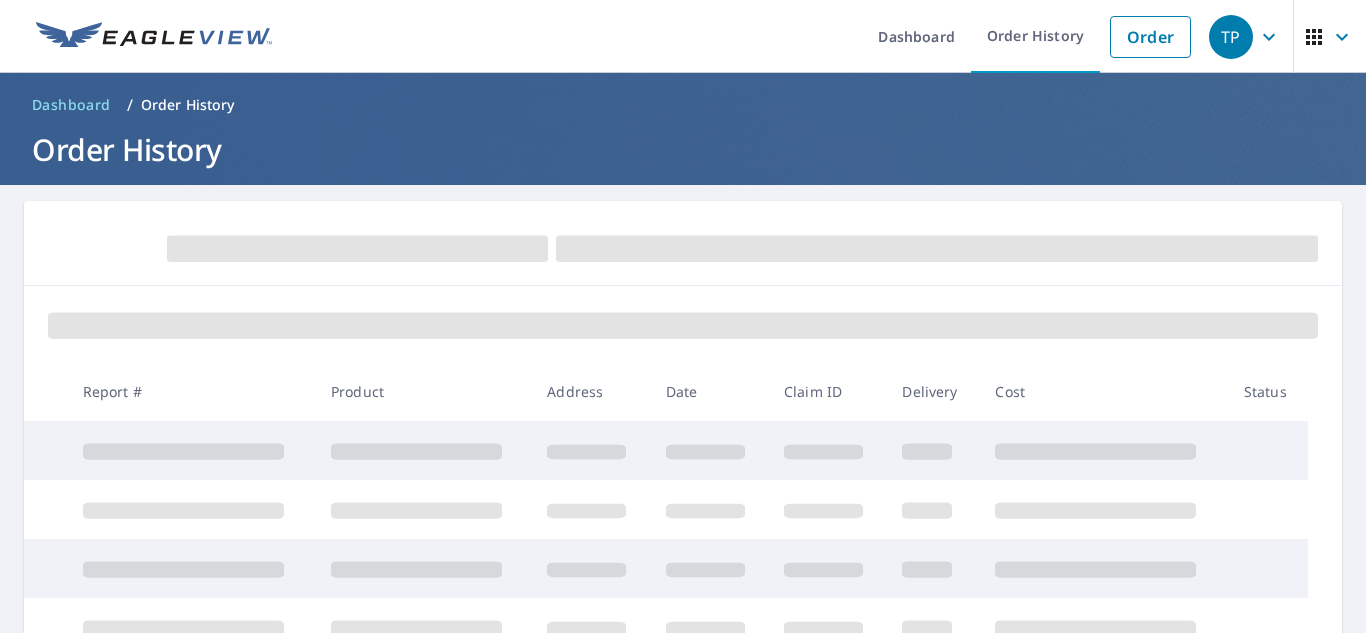 scroll, scrollTop: 0, scrollLeft: 0, axis: both 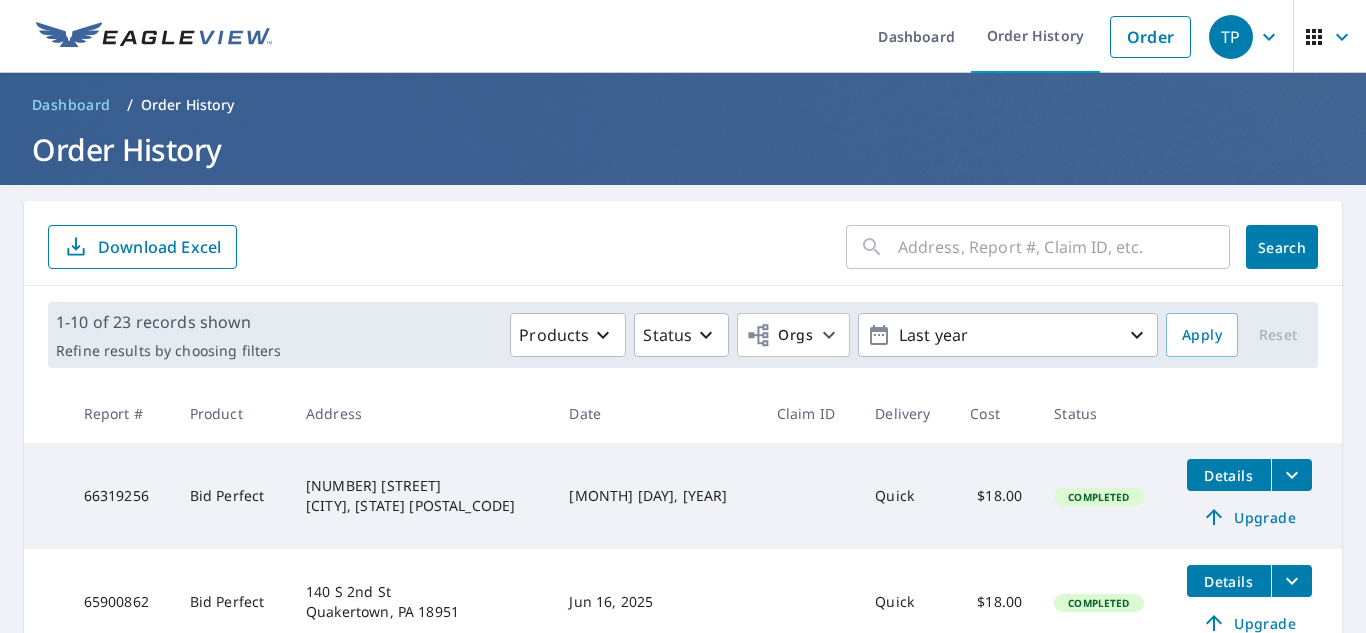 click on "Upgrade" at bounding box center [1249, 517] 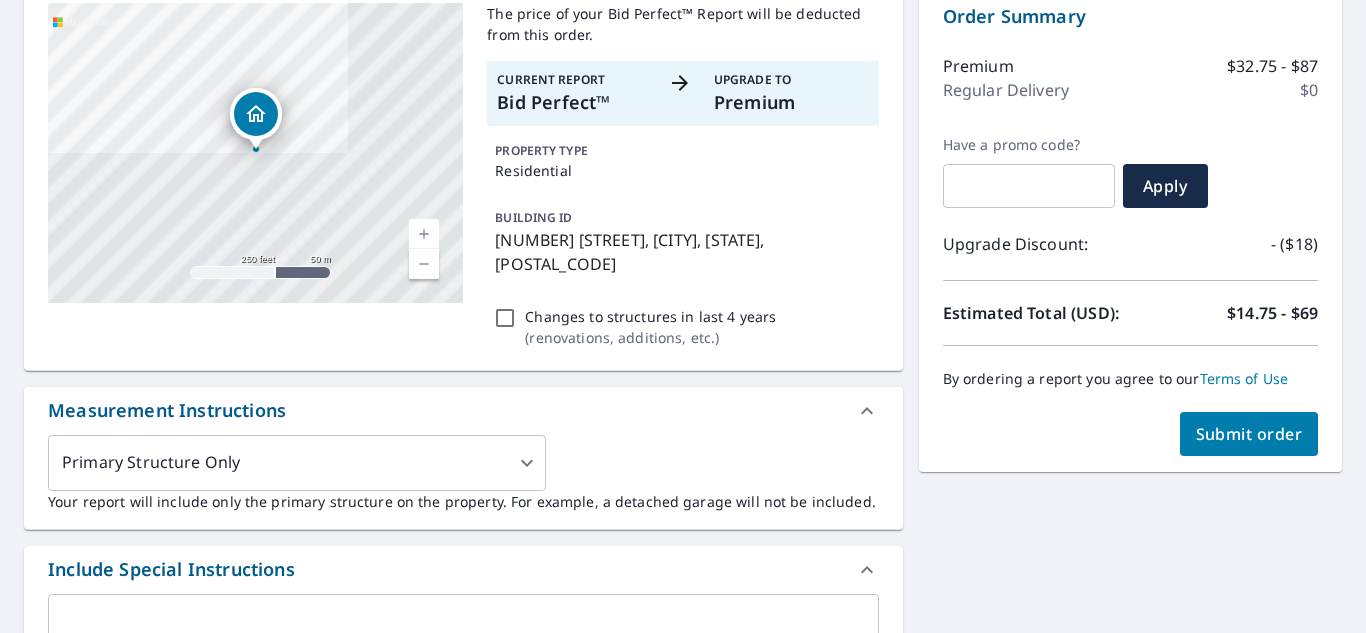 scroll, scrollTop: 215, scrollLeft: 0, axis: vertical 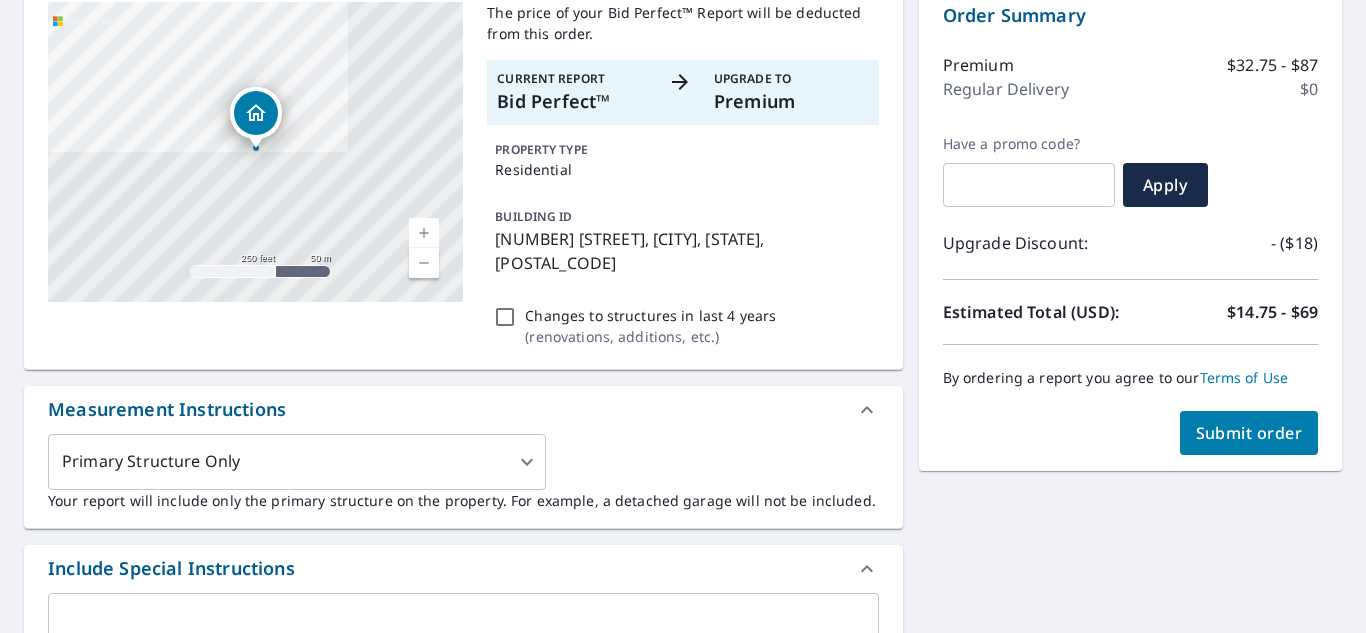 click on "Submit order" at bounding box center (1249, 433) 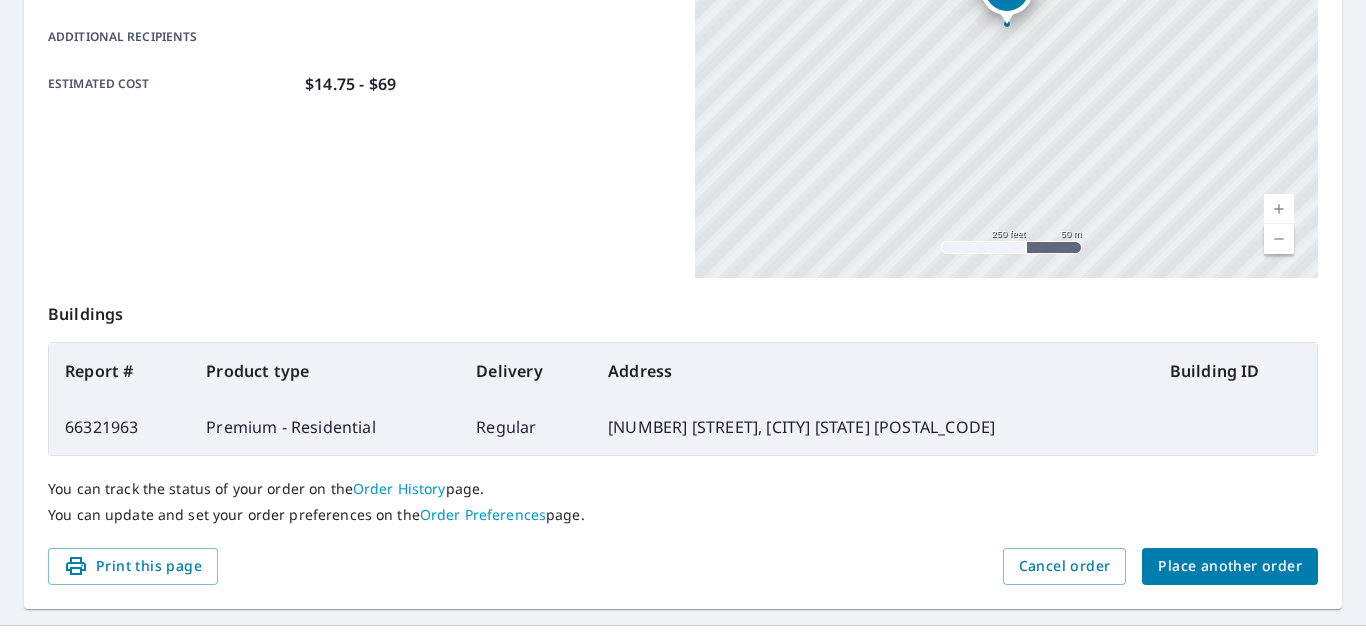 scroll, scrollTop: 506, scrollLeft: 0, axis: vertical 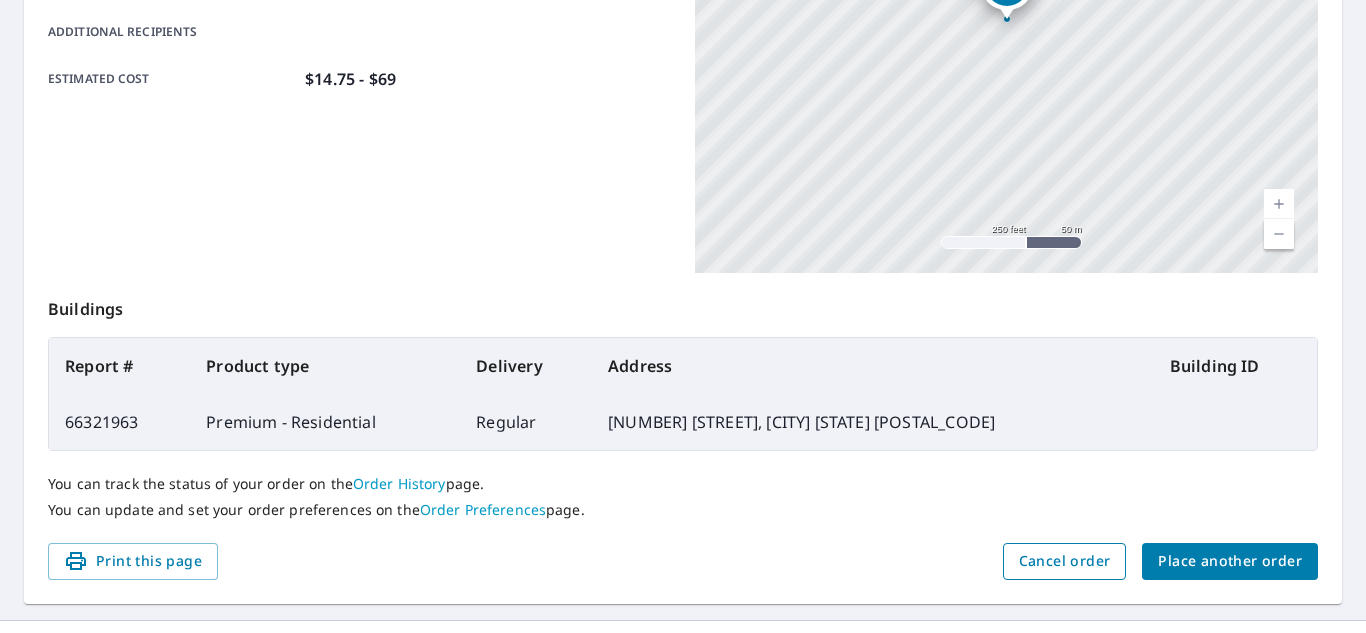 click on "Cancel order" at bounding box center (1065, 561) 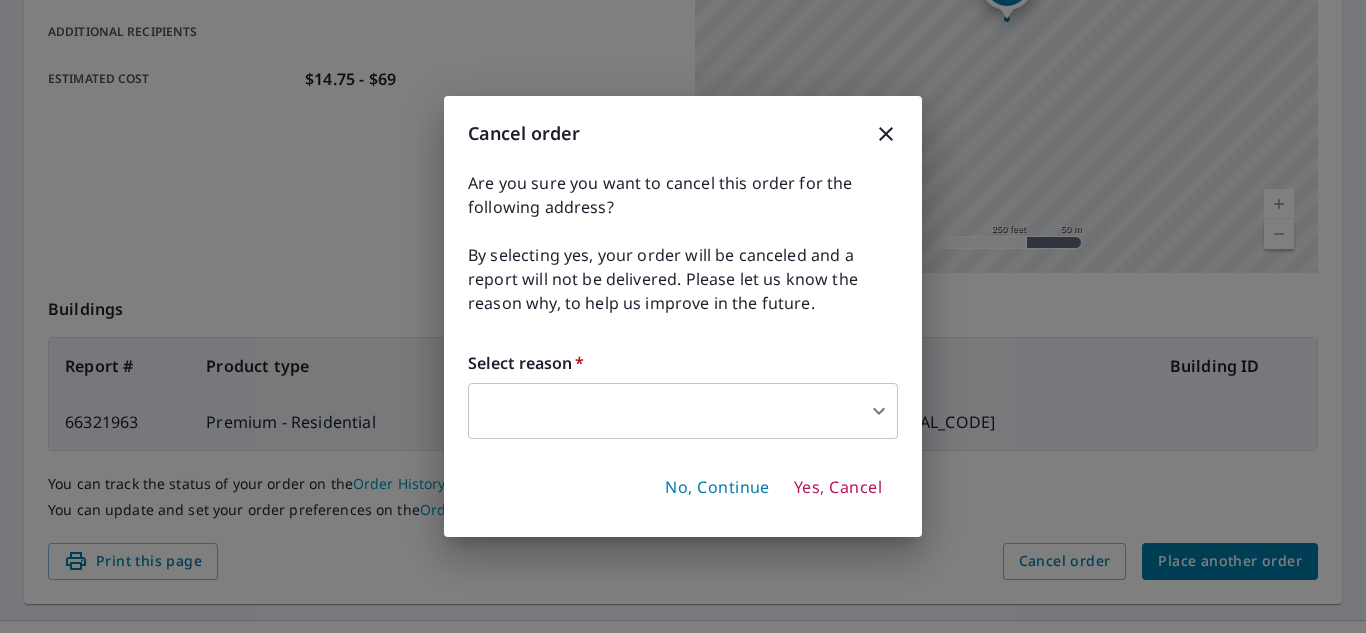 click on "TP TP
Dashboard Order History Order TP Order Submitted Order details Product type Premium - Residential Delivery method Regular Delivery by [DATE] [TIME] [TIMEZONE] ([DAY]) Structure Primary Structure Only Changes No structural changes in last 4 years Additional recipients Estimated cost $14.75  -  $69 942 Callowhill Rd Perkasie, PA 18944 Aerial Road A standard road map Aerial A detailed look from above Labels Labels 250 feet 50 m © 2025 TomTom, © Vexcel Imaging, © 2025 Microsoft Corporation,  © OpenStreetMap Terms Buildings Report # Product type Delivery Address Building ID 66321963 Premium - Residential Regular 942 Callowhill Rd, Perkasie PA 18944 You can track the status of your order on the  Order History  page. You can update and set your order preferences on the  Order Preferences  page. Print this page Cancel order Place another order Terms of Use  |  Privacy Policy
Cancel order Select reason   * ​ ​ No, Continue Yes, Cancel" at bounding box center [683, 316] 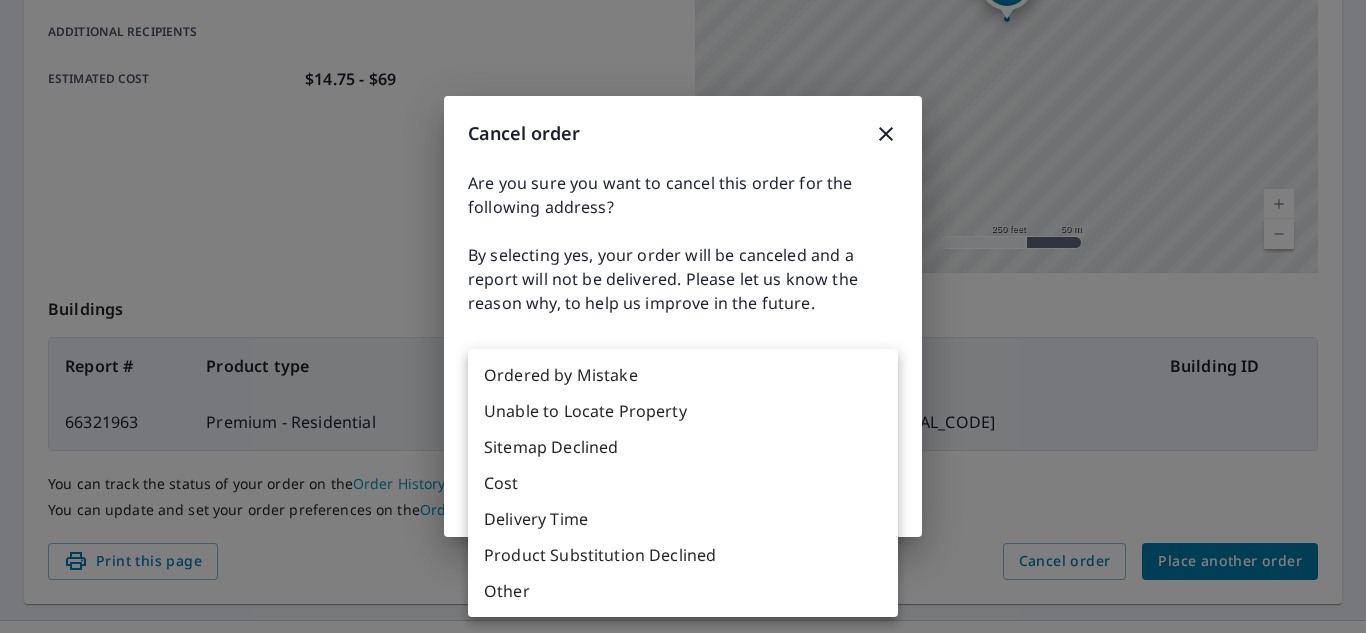 click on "Other" at bounding box center (683, 591) 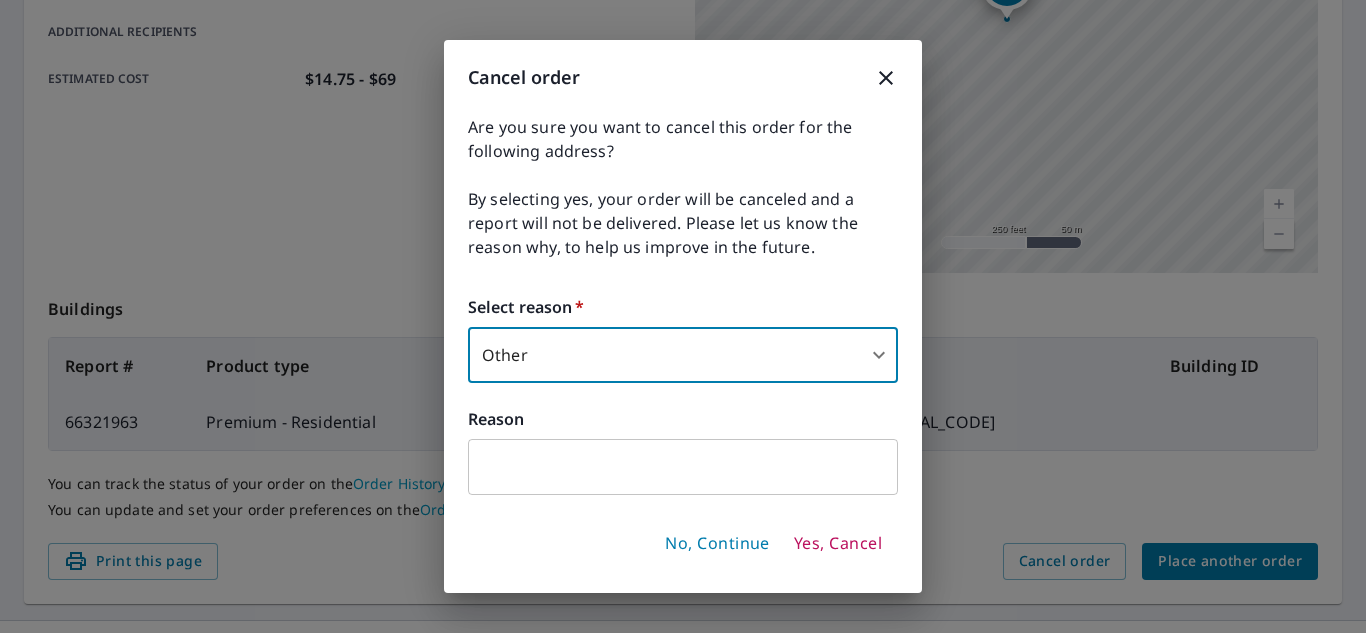 click at bounding box center (683, 467) 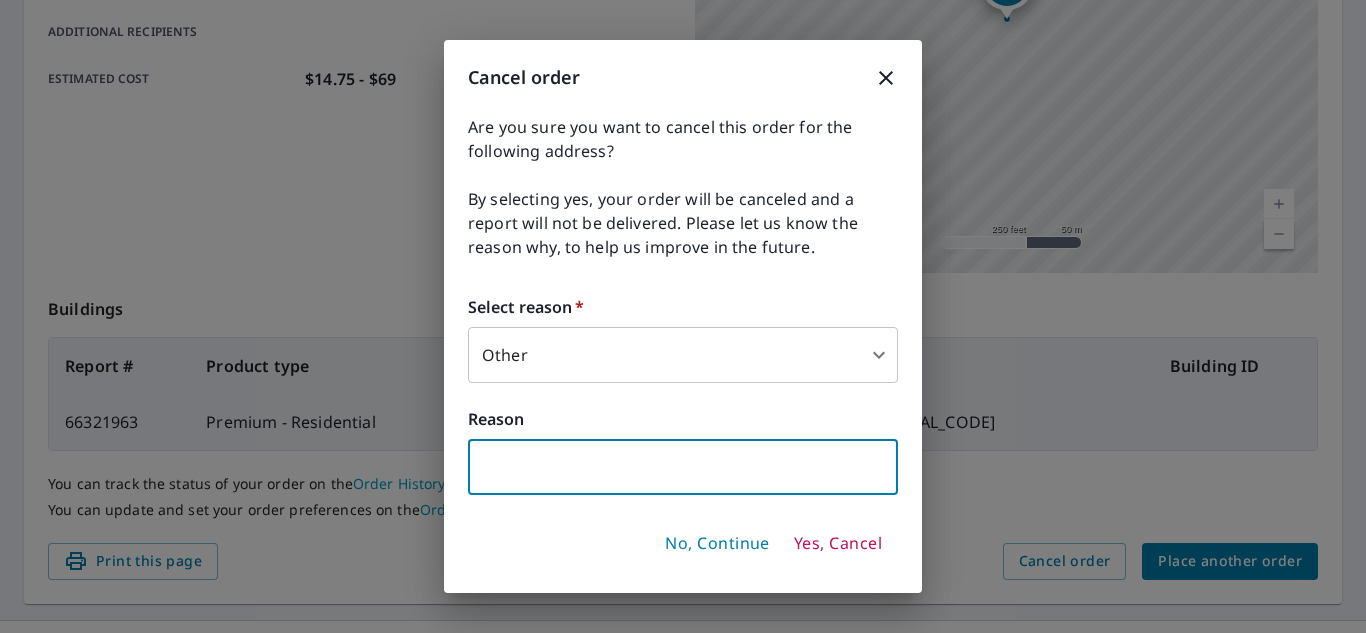 click at bounding box center [683, 467] 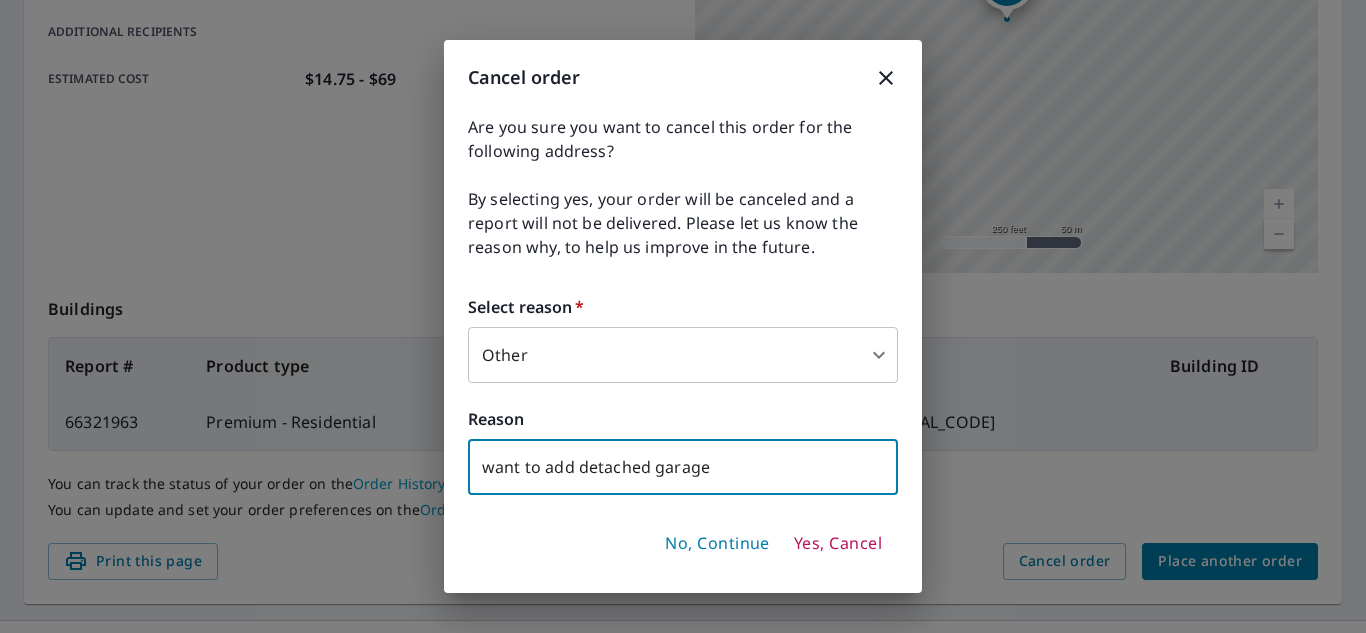 type on "want to add detached garage" 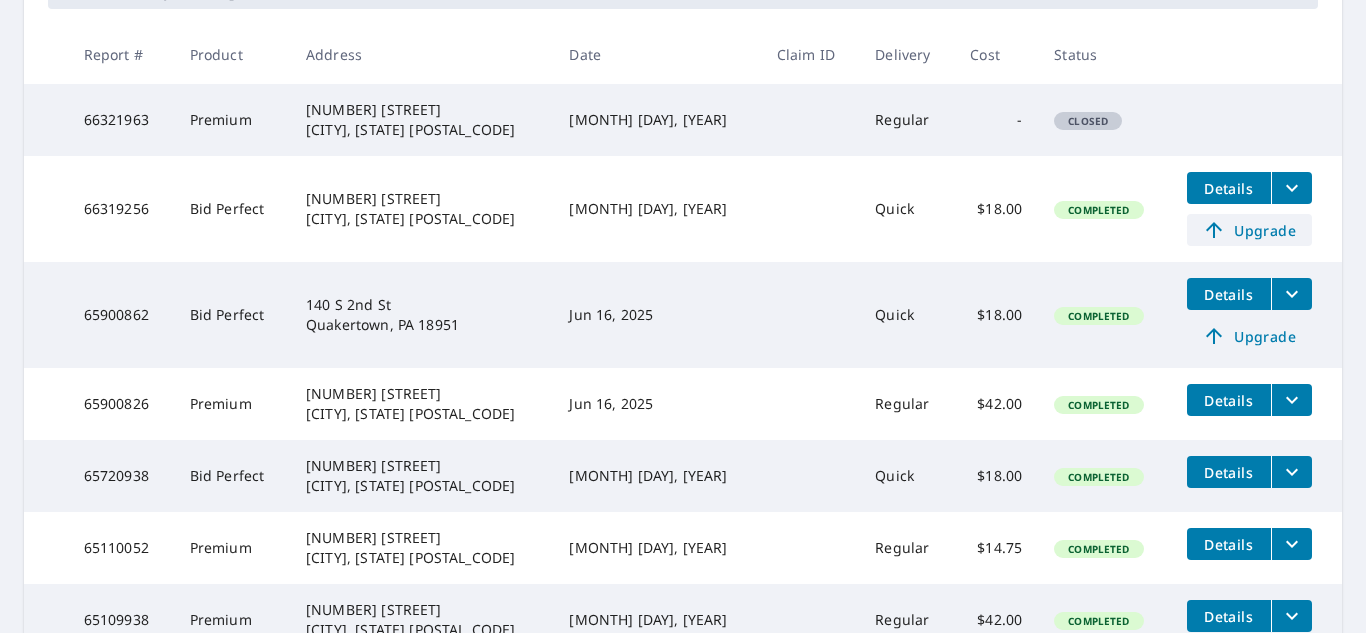 click on "Upgrade" at bounding box center (1249, 230) 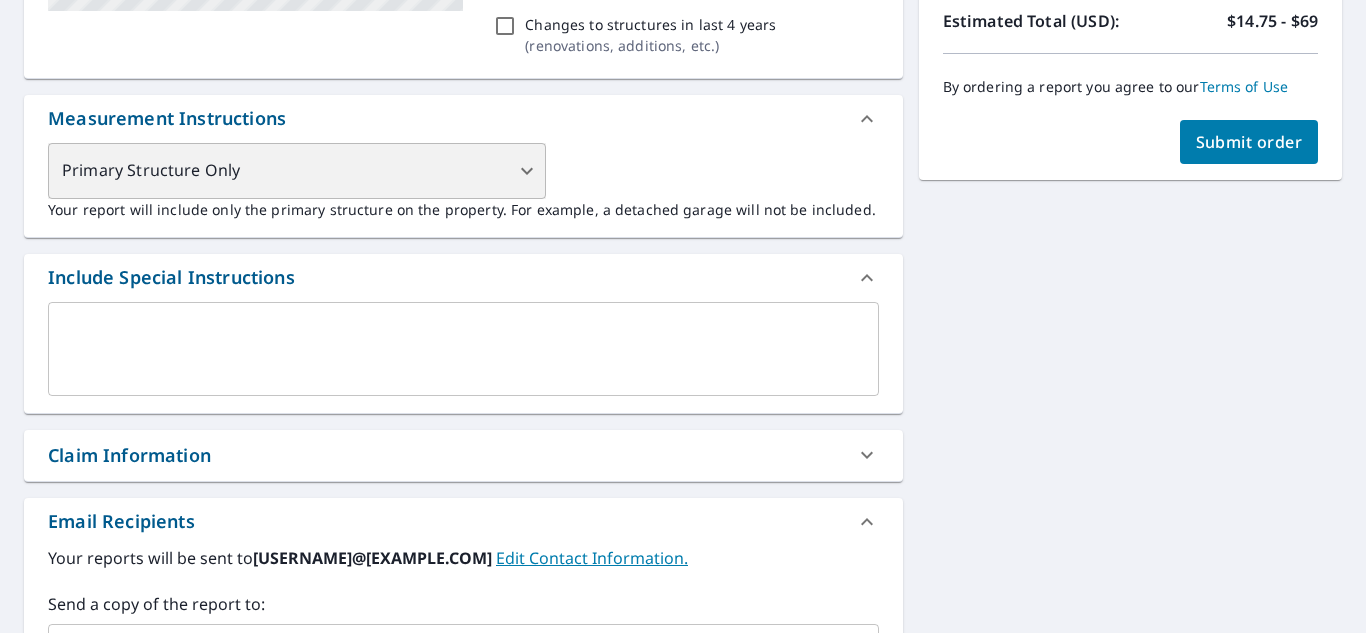 click on "Primary Structure Only" at bounding box center [297, 171] 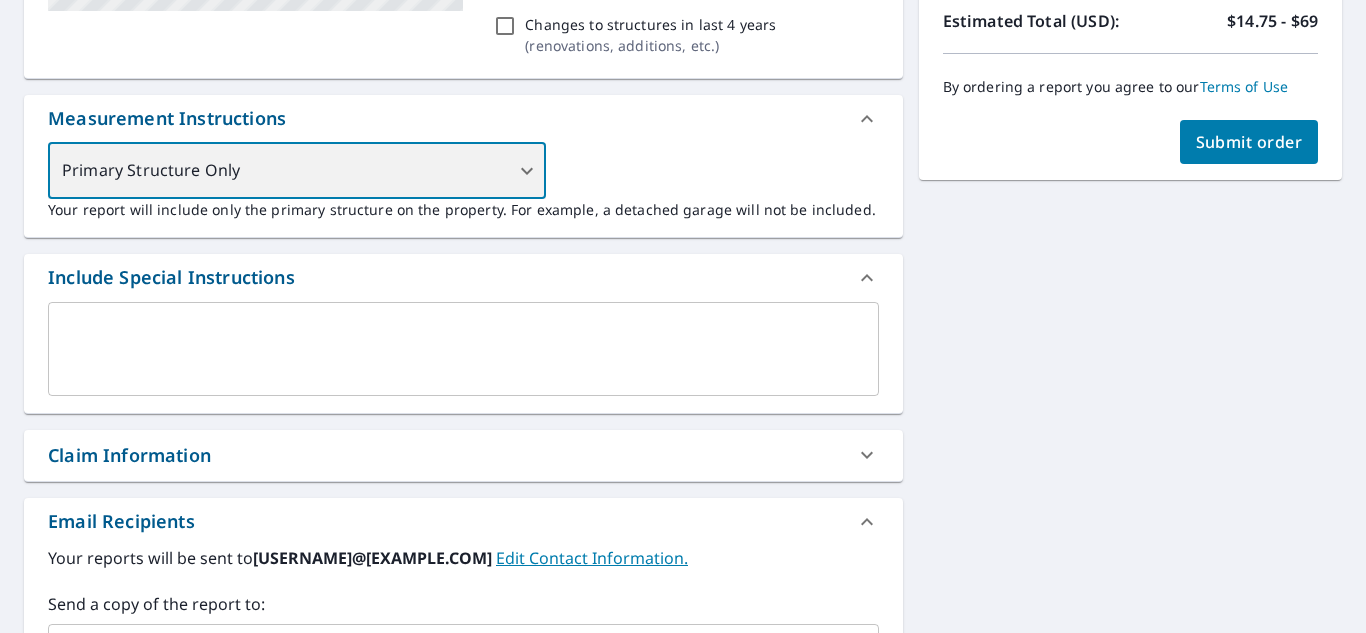 click on "Primary Structure Only" at bounding box center [297, 171] 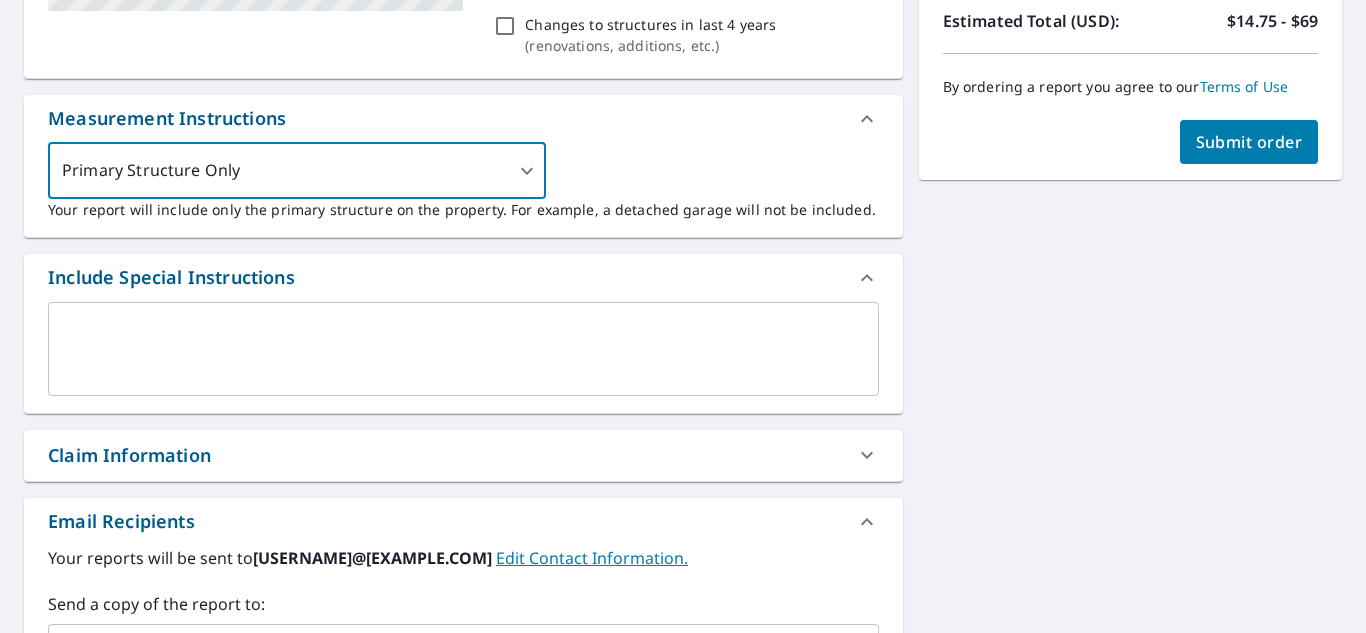 click on "Primary Structure Only 2 ​ Your report will include only the primary structure on the property. For example, a detached garage will not be included." at bounding box center (463, 181) 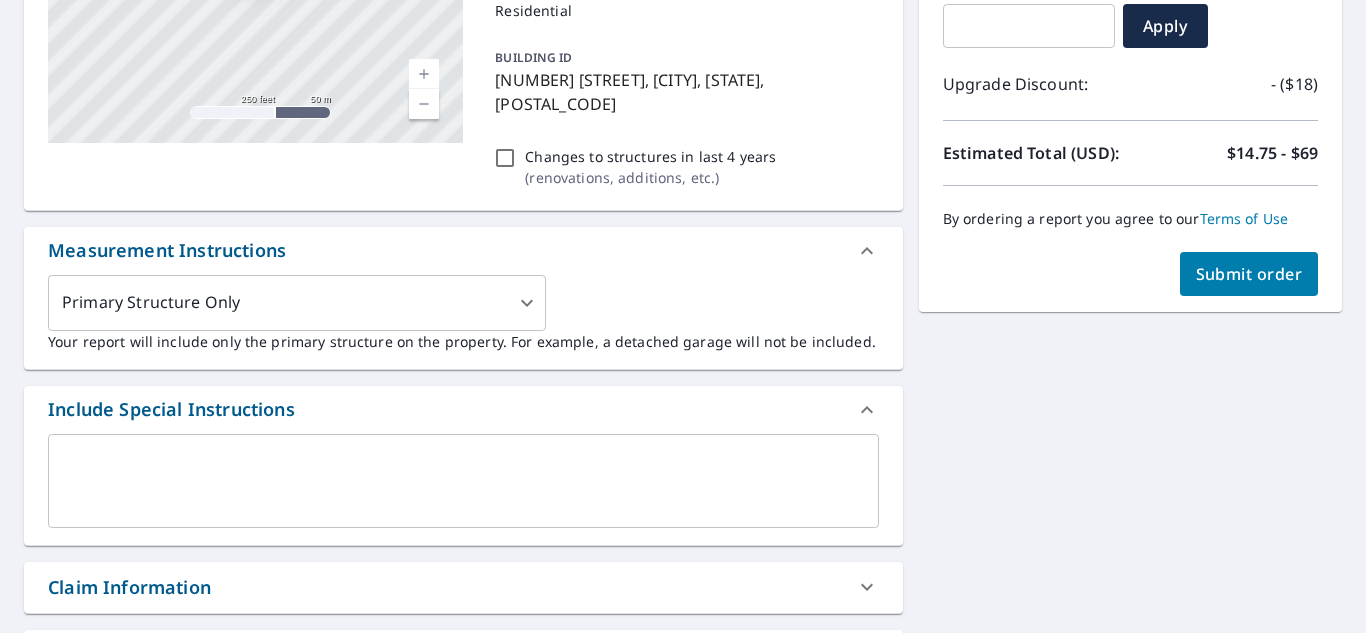 scroll, scrollTop: 371, scrollLeft: 0, axis: vertical 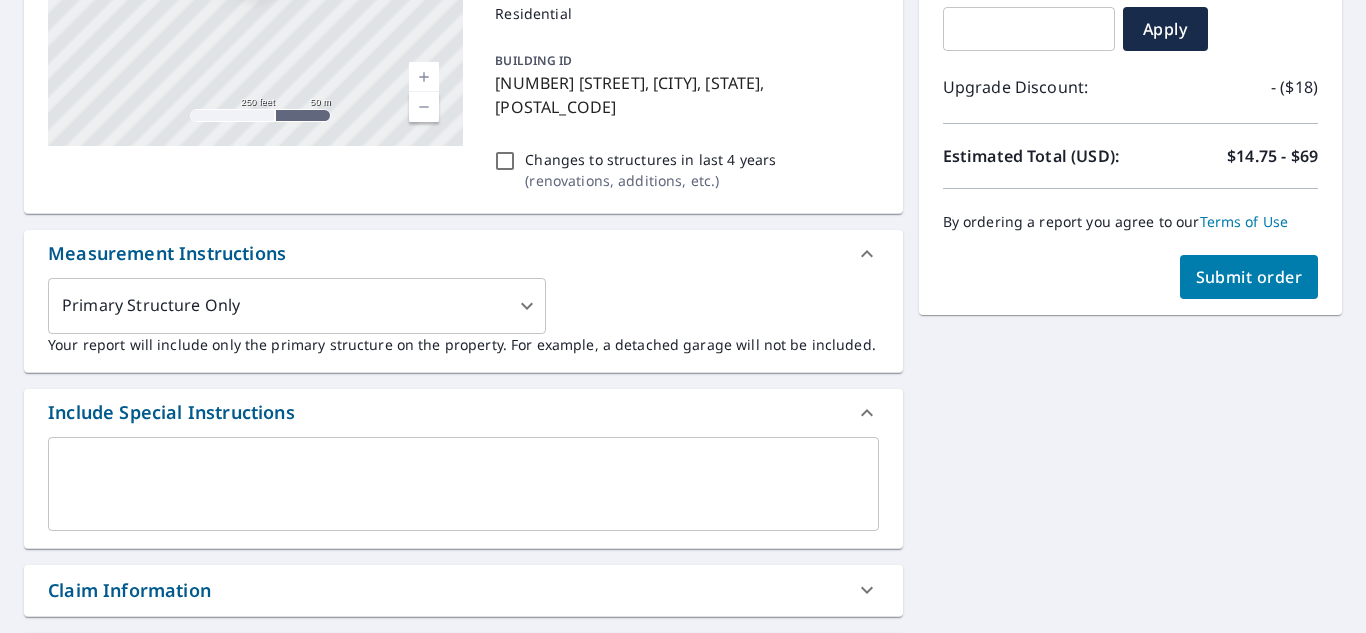 click on "Changes to structures in last 4 years ( renovations, additions, etc. )" at bounding box center (505, 161) 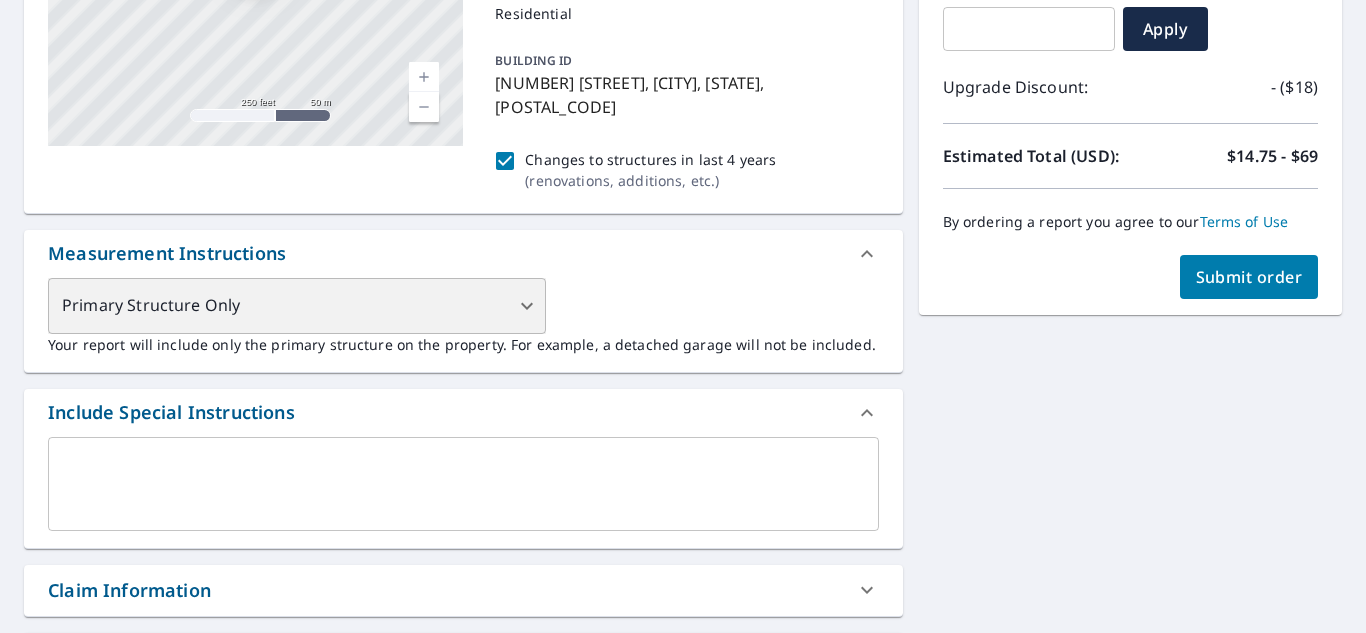 click on "Primary Structure Only" at bounding box center (297, 306) 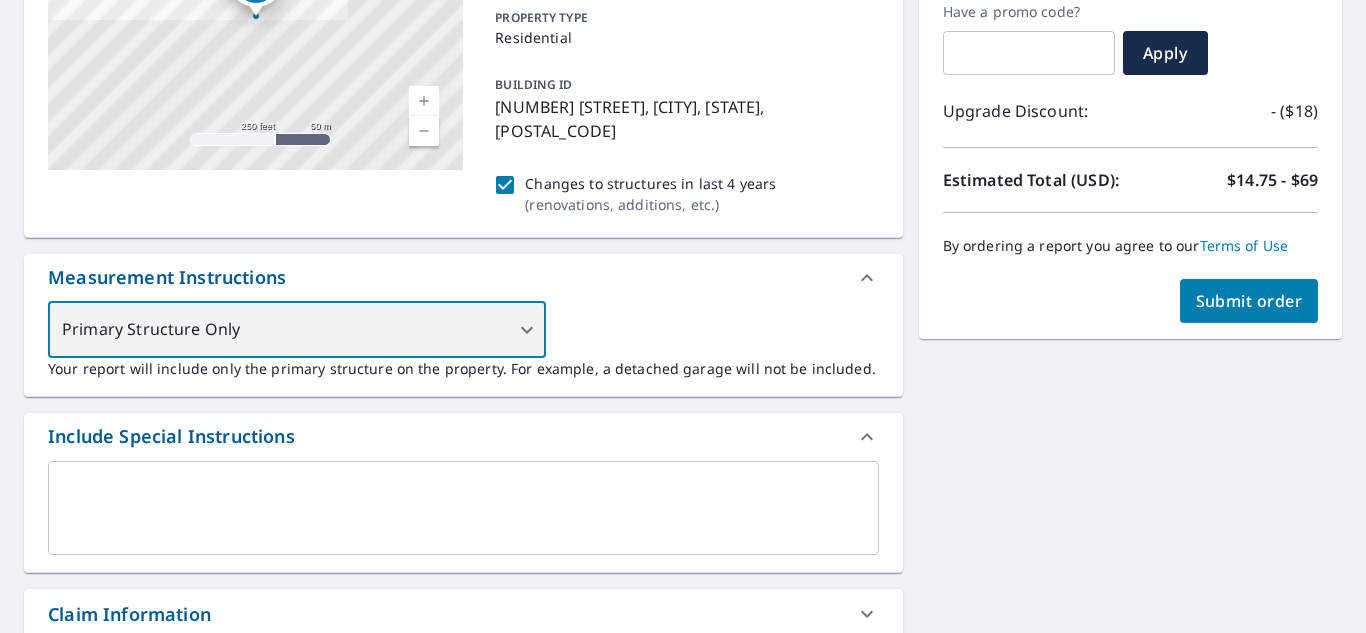 scroll, scrollTop: 338, scrollLeft: 0, axis: vertical 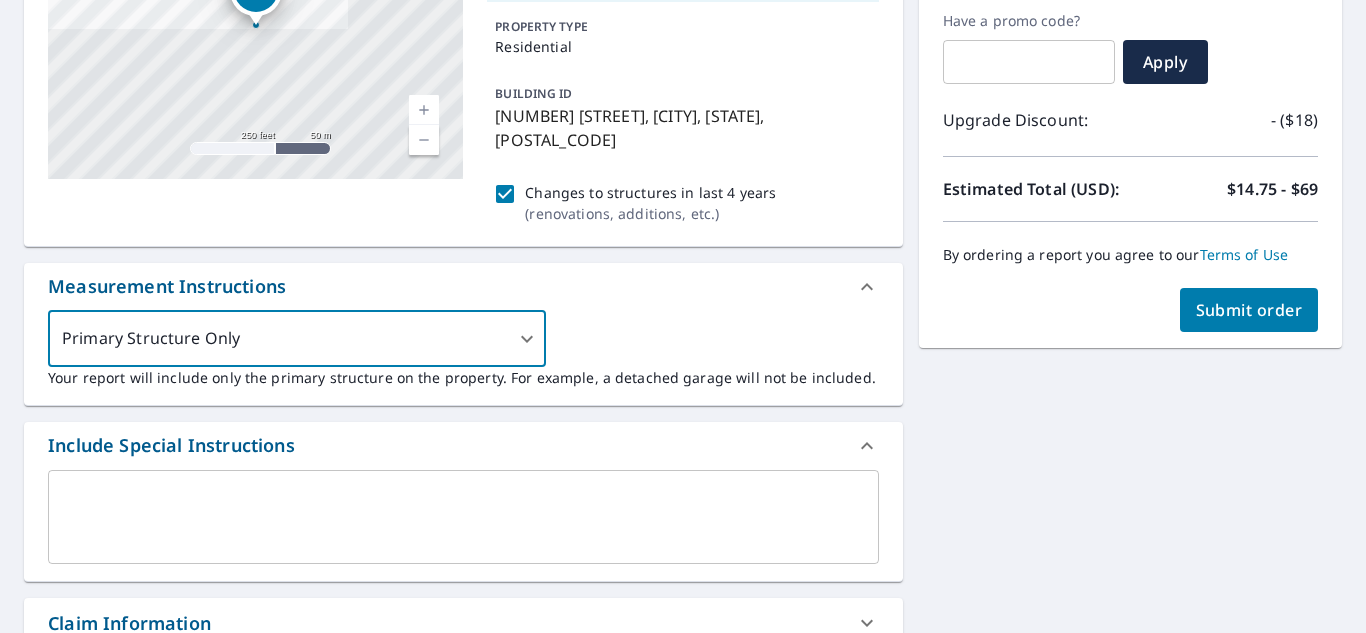 click on "Submit order" at bounding box center (1249, 310) 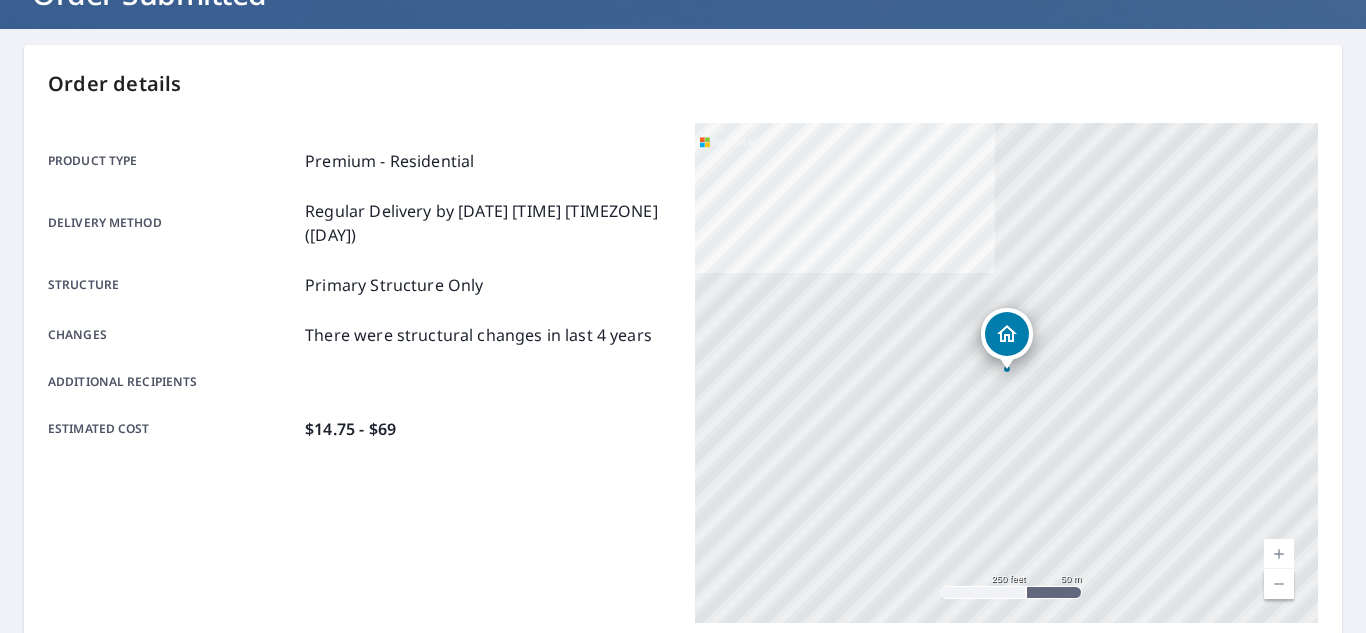 scroll, scrollTop: 0, scrollLeft: 0, axis: both 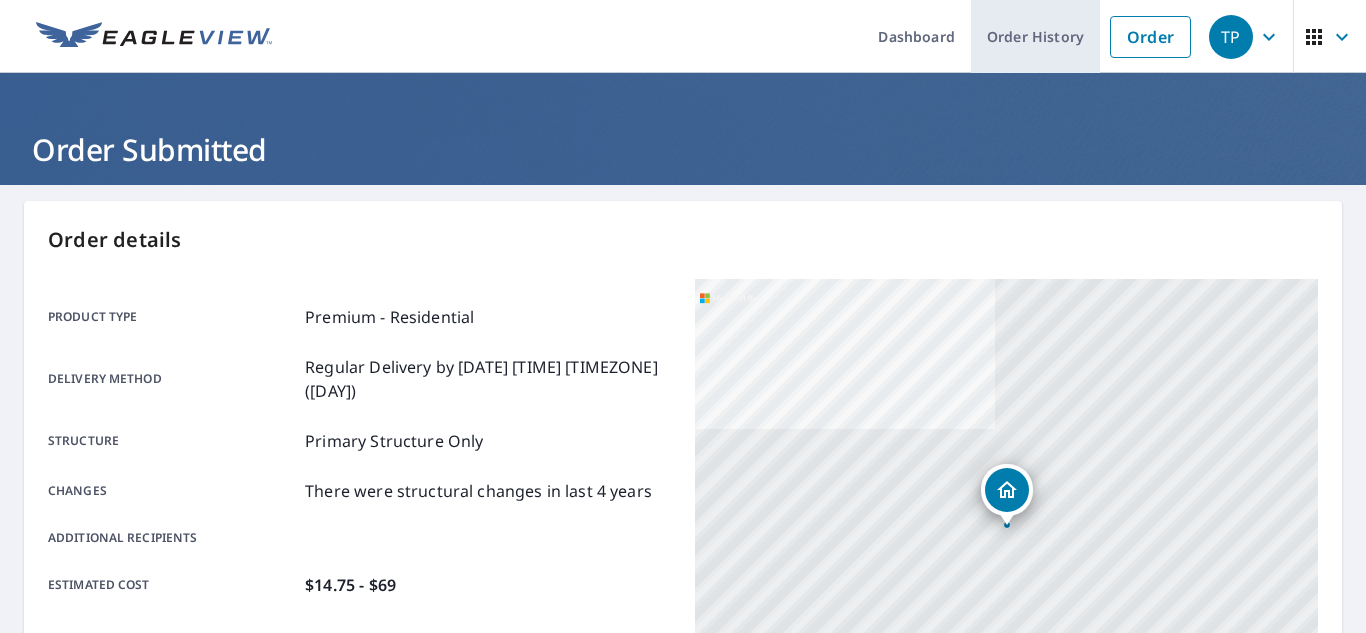 click on "Order History" at bounding box center (1035, 36) 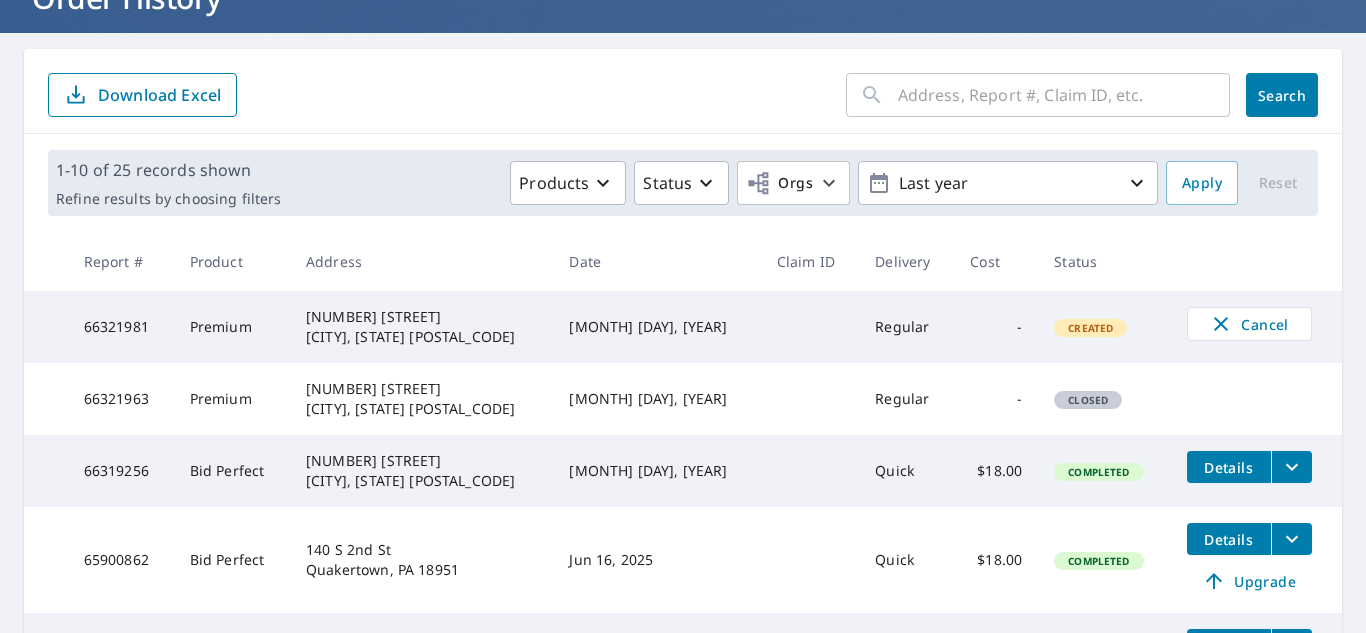 scroll, scrollTop: 155, scrollLeft: 0, axis: vertical 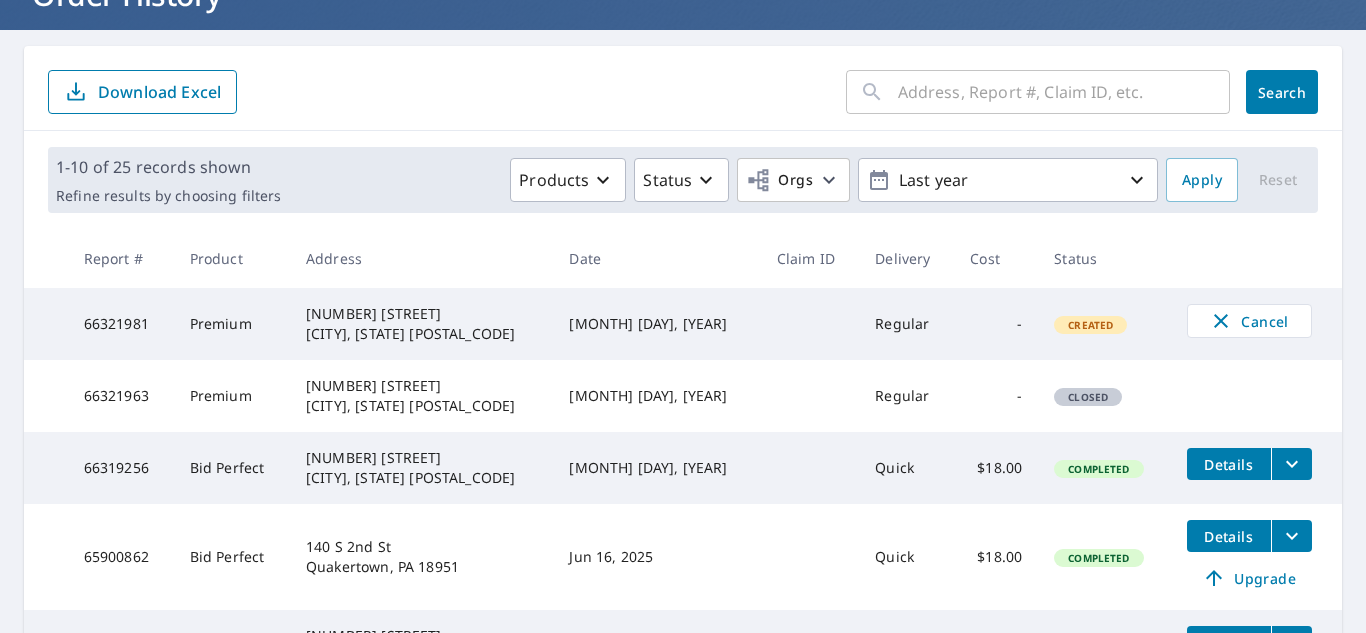 click at bounding box center [1292, 464] 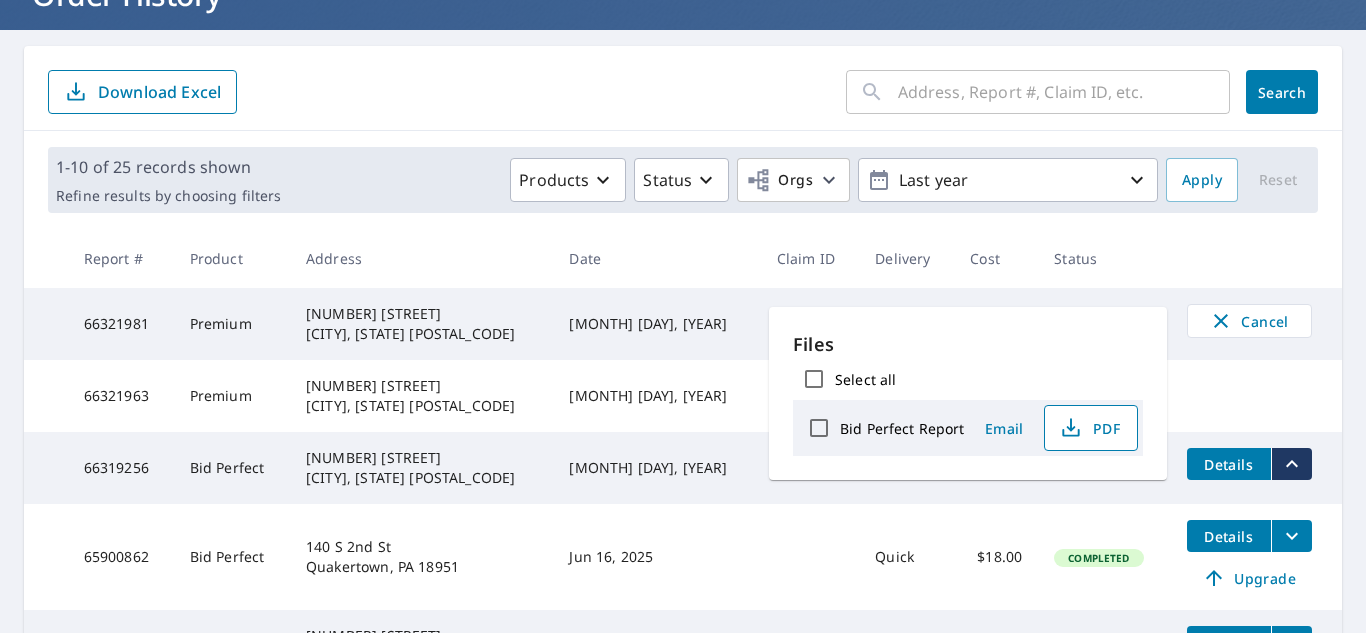 click on "PDF" at bounding box center (1089, 428) 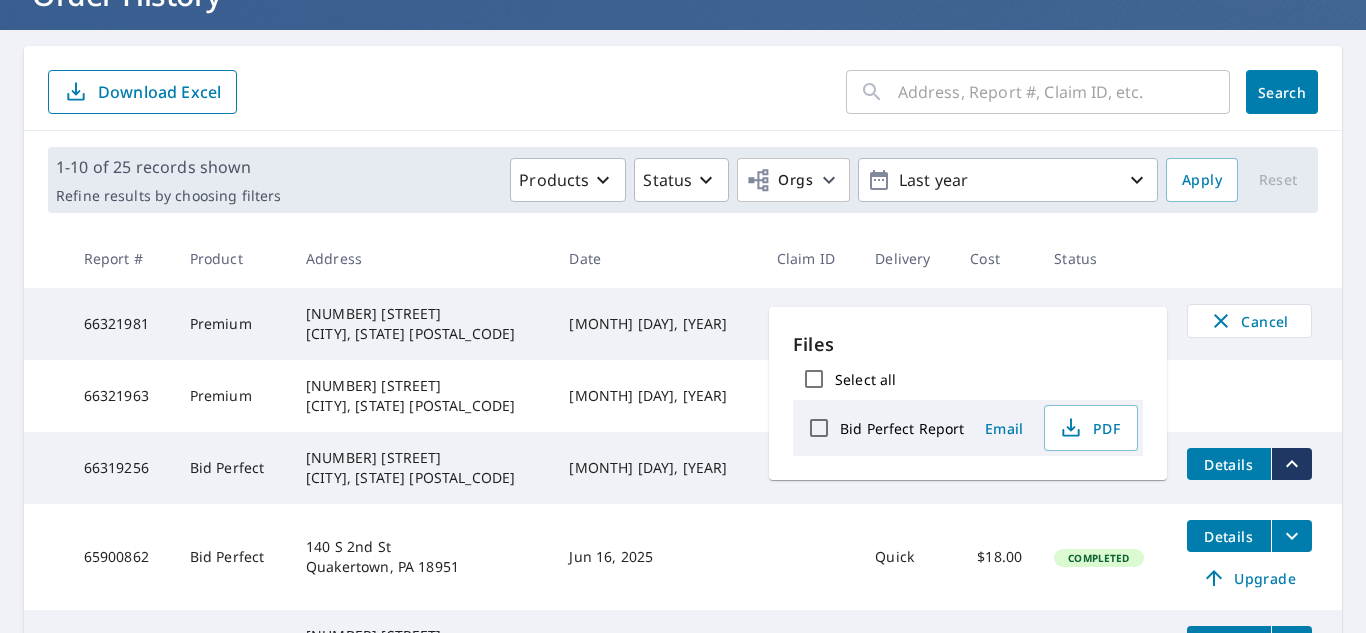 click on "Report # Product Address Date Claim ID Delivery Cost Status 66321981 Premium 942 Callowhill Rd
Perkasie, PA 18944 Jul 09, 2025 Regular - Created Cancel 66319256 Bid Perfect 942 Callowhill Rd
Perkasie, PA 18944 Jul 09, 2025 Regular - Closed 66319256 Bid Perfect 942 Callowhill Rd
Perkasie, PA 18944 Jul 09, 2025 Quick $18.00 Completed Details 65900862 Bid Perfect 140 S 2nd St
Quakertown, PA 18951 Jun 16, 2025 Quick $18.00 Completed Details Upgrade 65900826 Premium 114 S 4th St
Quakertown, PA 18951 Jun 16, 2025 Regular $42.00 Completed Details 65720938 Bid Perfect 114 S 4th St
Quakertown, PA 18951 Jun 07, 2025 Quick $18.00 Completed Details 65110052 Premium 1117 W Schwenkmill Rd
Perkasie, PA 18944 May 07, 2025 Regular $14.75 Completed Details 65109938 Premium 2 N Main St
Trumbauersville, PA 18970 May 07, 2025 Regular $42.00 Completed Details 65089184 Bid Perfect May 06, 2025 Quick $18.00 10" at bounding box center (683, 584) 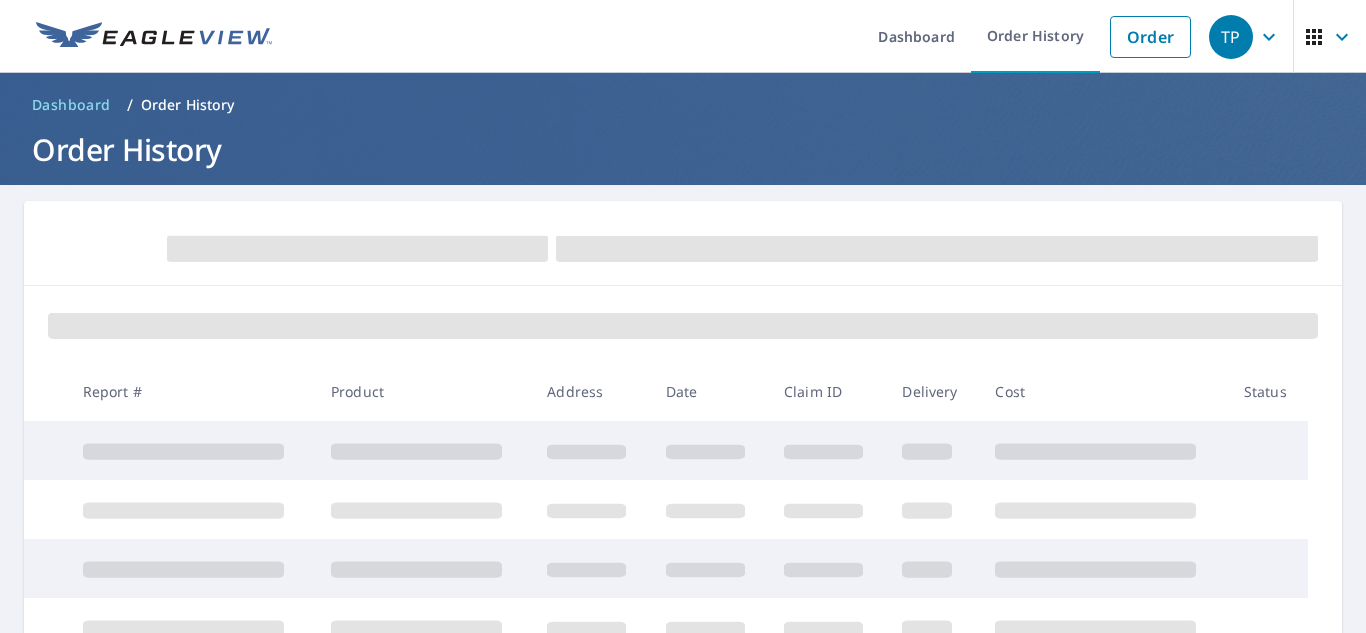 scroll, scrollTop: 0, scrollLeft: 0, axis: both 